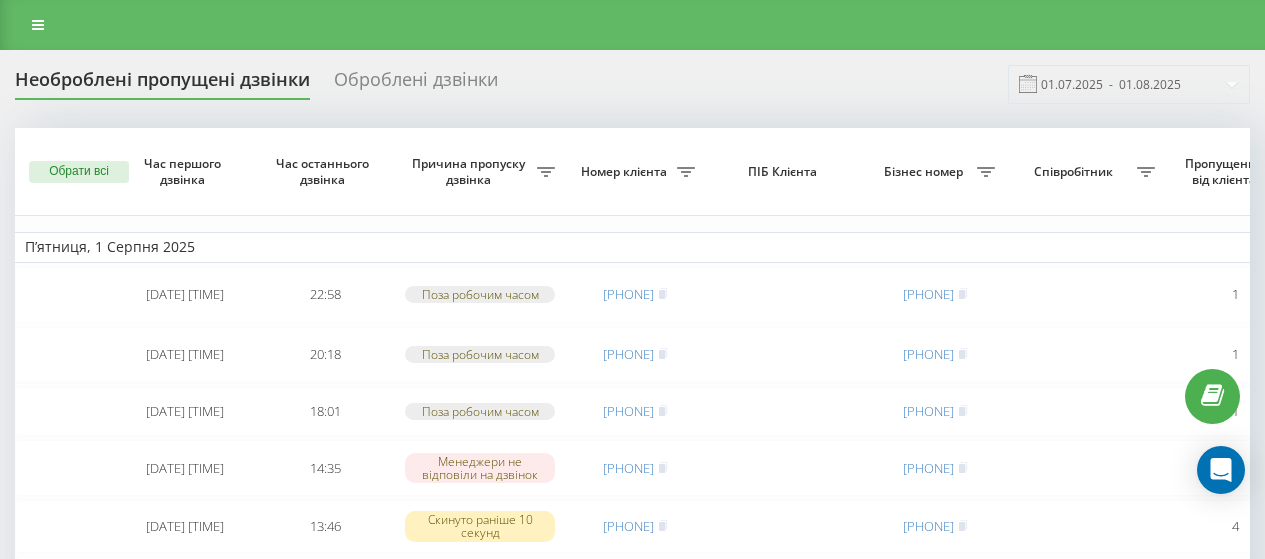 scroll, scrollTop: 0, scrollLeft: 0, axis: both 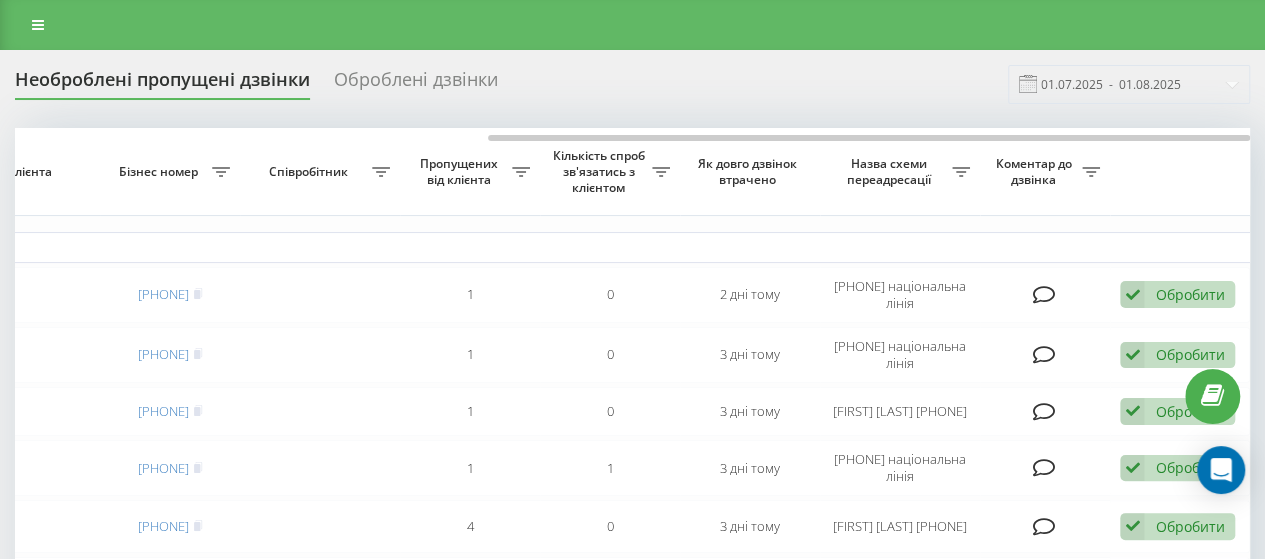 click on "Оброблені дзвінки" at bounding box center [416, 84] 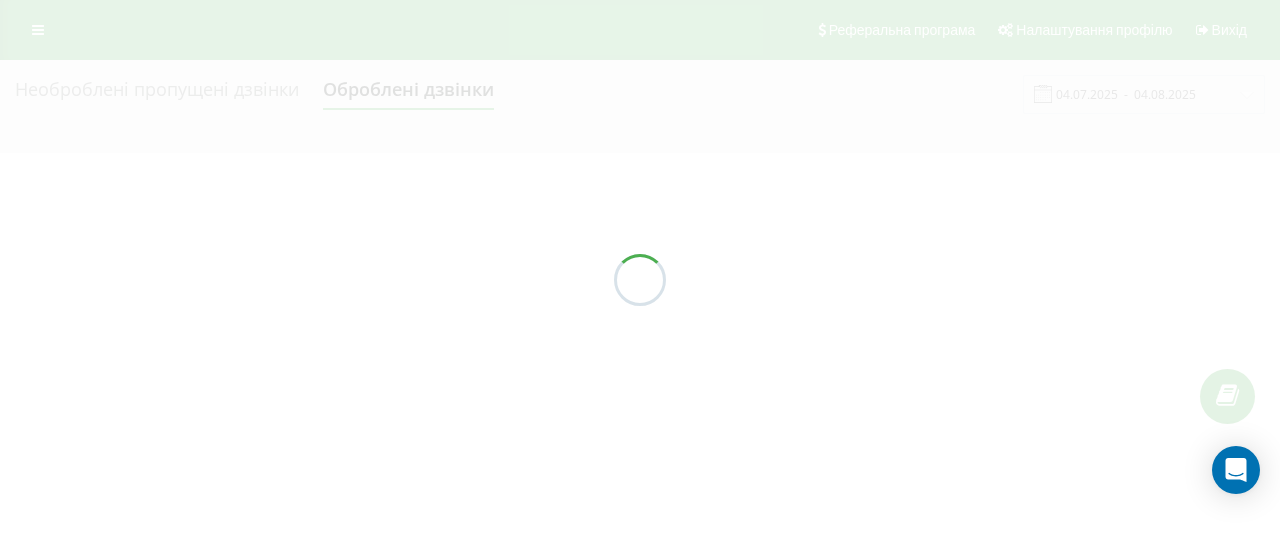 scroll, scrollTop: 0, scrollLeft: 0, axis: both 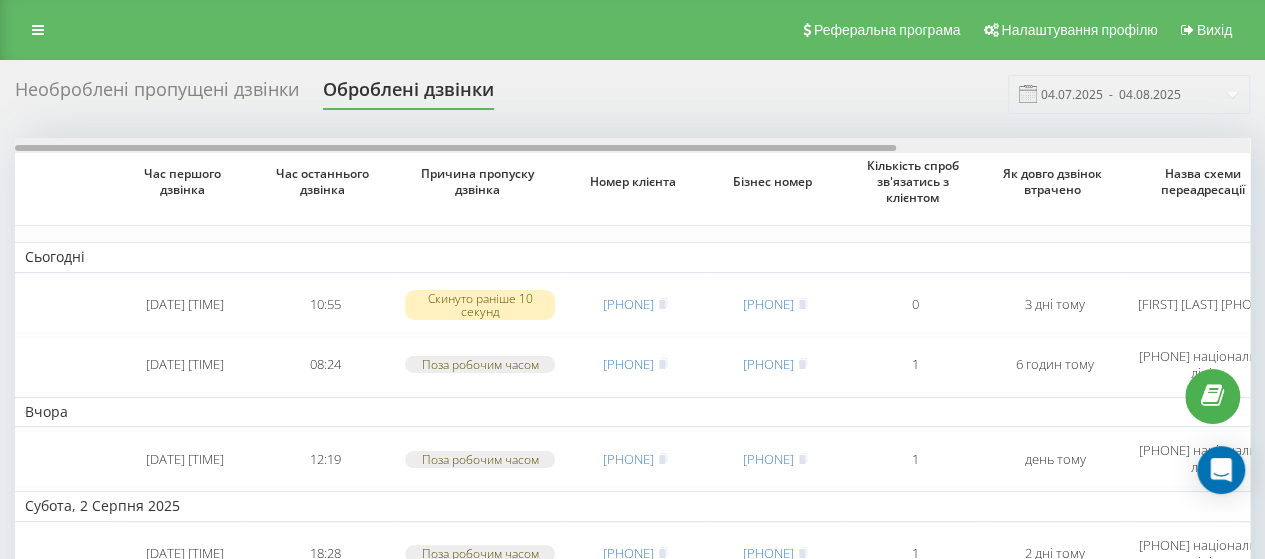 drag, startPoint x: 672, startPoint y: 149, endPoint x: 576, endPoint y: 179, distance: 100.57833 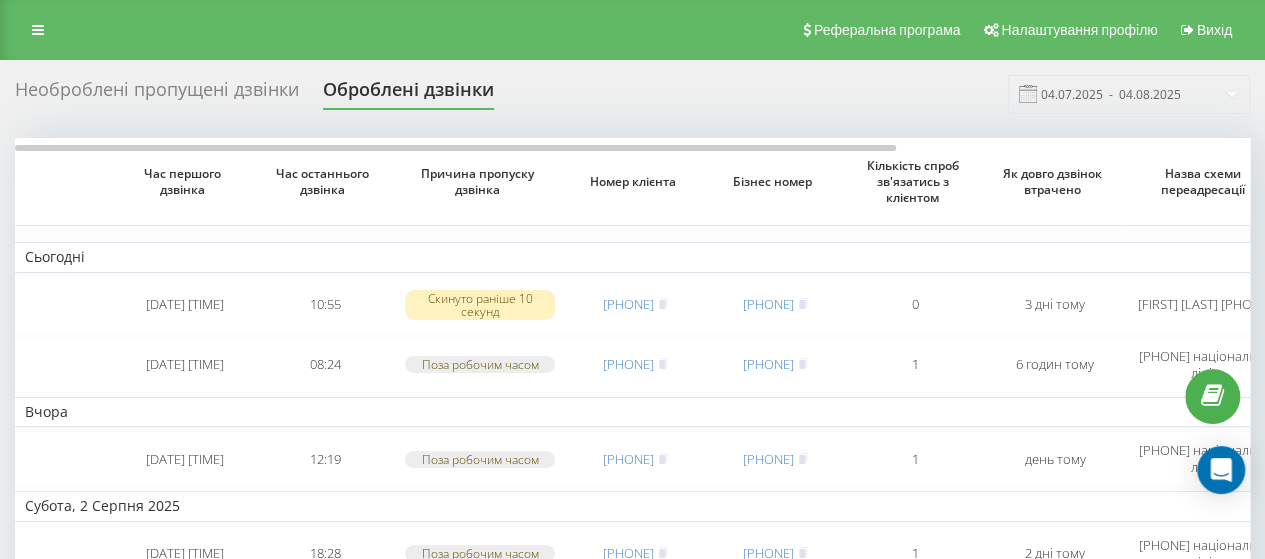 click on "Необроблені пропущені дзвінки" at bounding box center (157, 94) 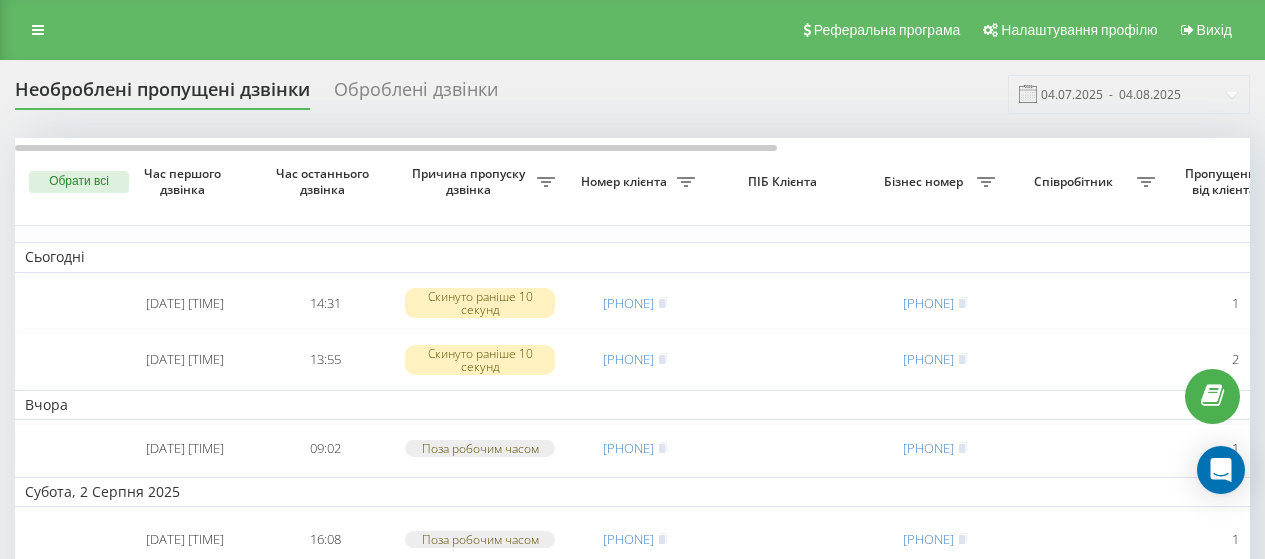 scroll, scrollTop: 0, scrollLeft: 0, axis: both 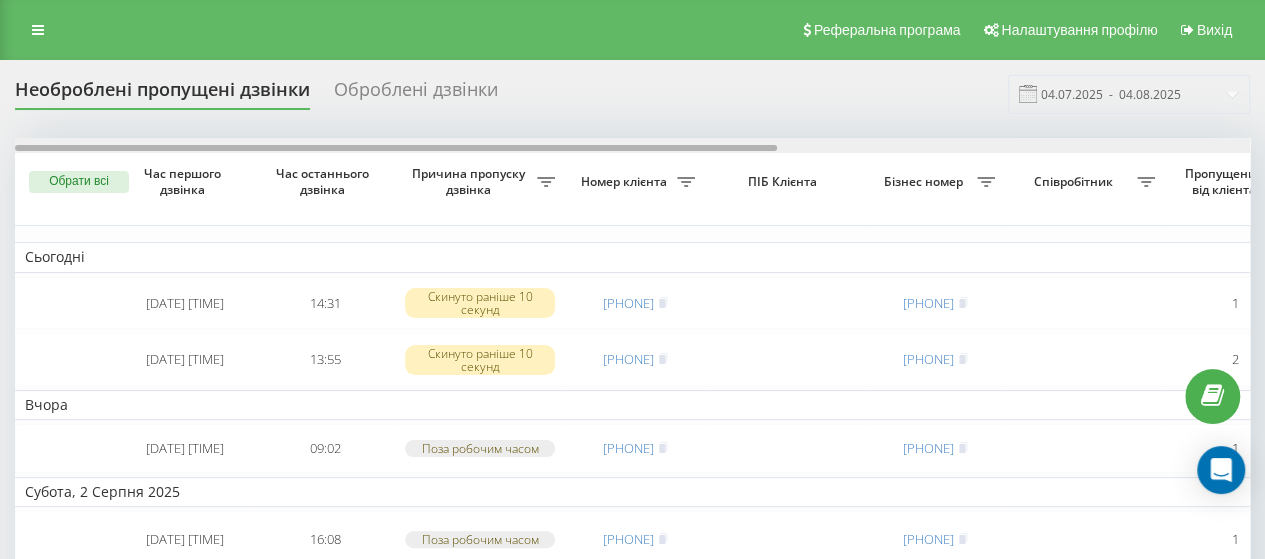 drag, startPoint x: 654, startPoint y: 150, endPoint x: 582, endPoint y: 182, distance: 78.79086 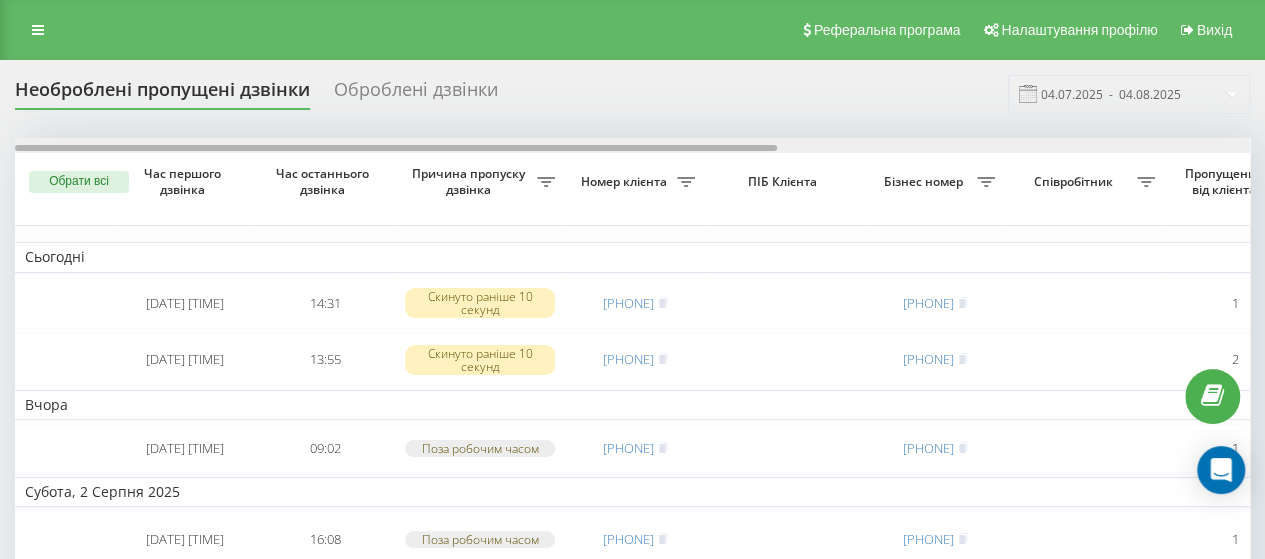 drag, startPoint x: 566, startPoint y: 149, endPoint x: 365, endPoint y: 179, distance: 203.22647 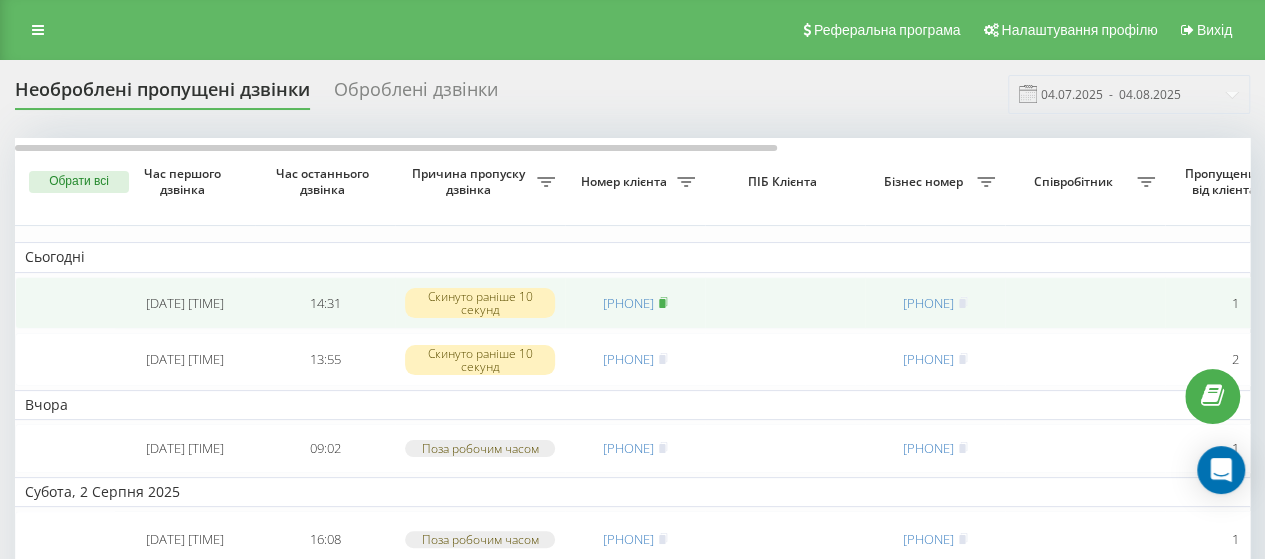 click on "[PHONE]" at bounding box center (635, 303) 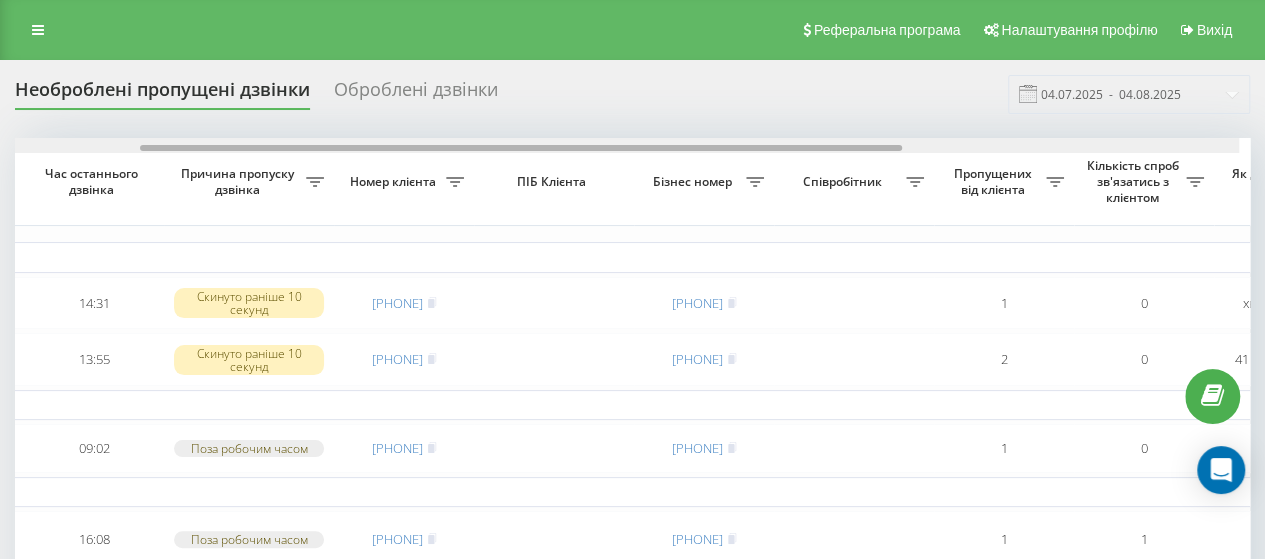 scroll, scrollTop: 0, scrollLeft: 63, axis: horizontal 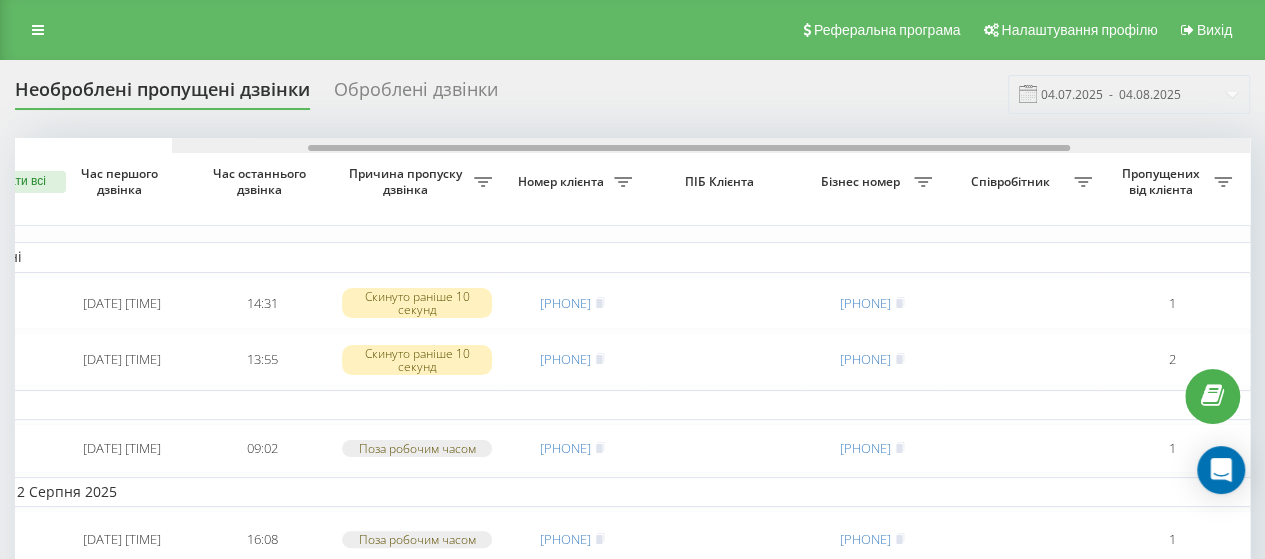 drag, startPoint x: 486, startPoint y: 145, endPoint x: 521, endPoint y: 133, distance: 37 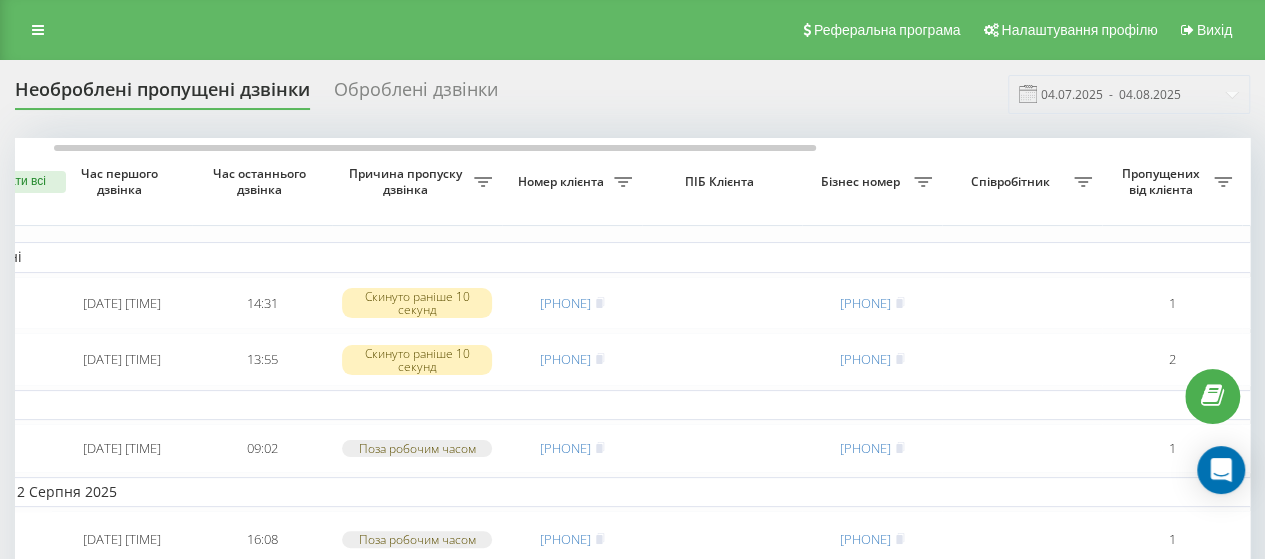 click on "Оброблені дзвінки" at bounding box center [416, 94] 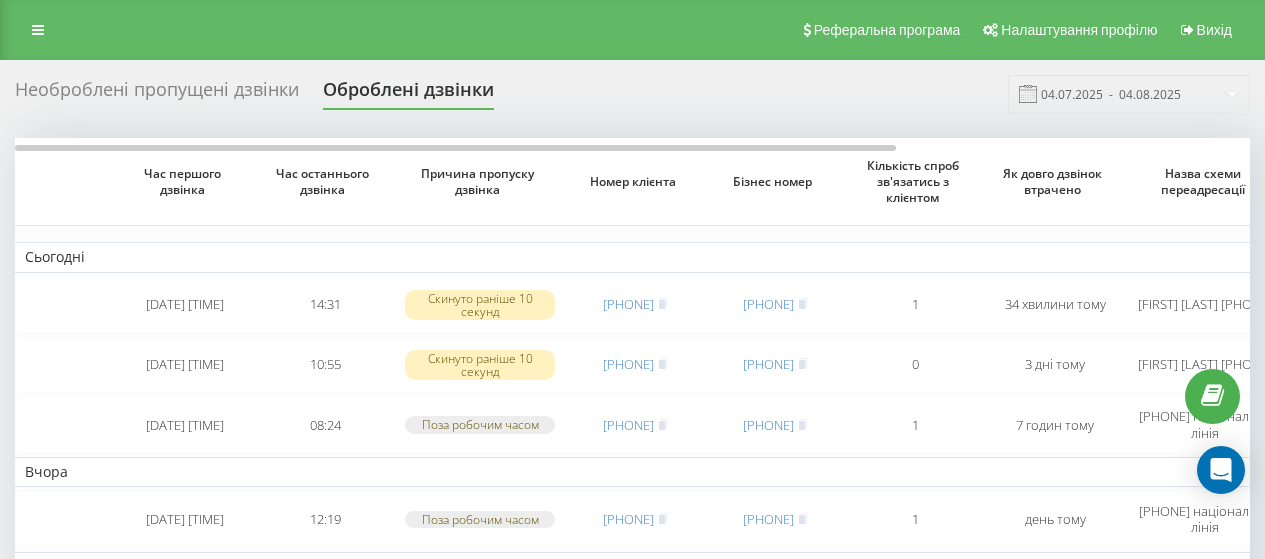 scroll, scrollTop: 0, scrollLeft: 0, axis: both 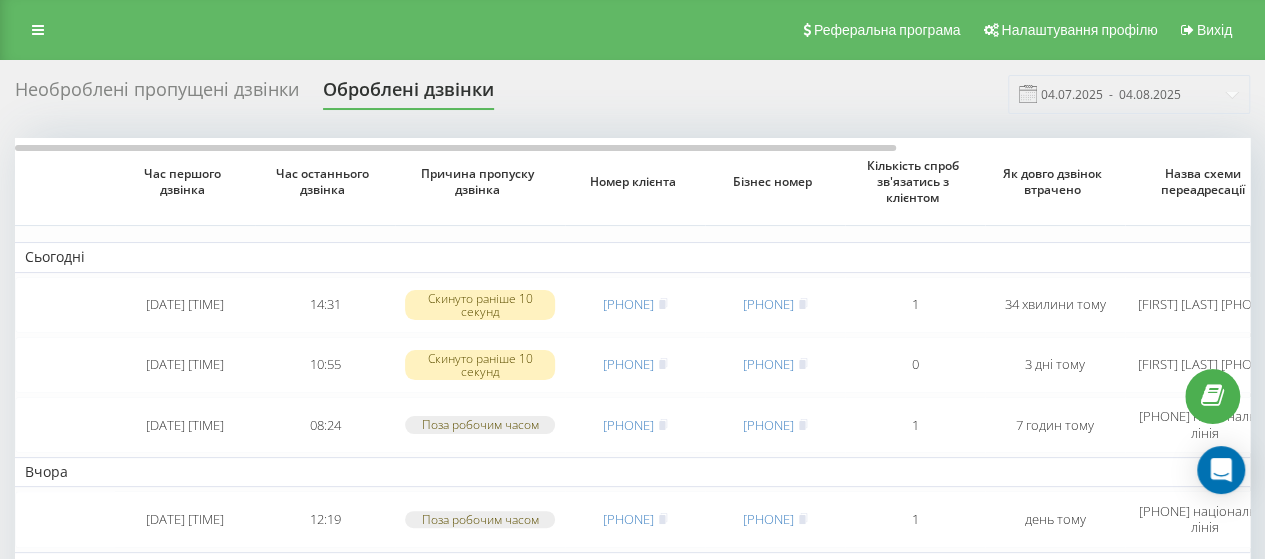 click on "Необроблені пропущені дзвінки" at bounding box center [157, 94] 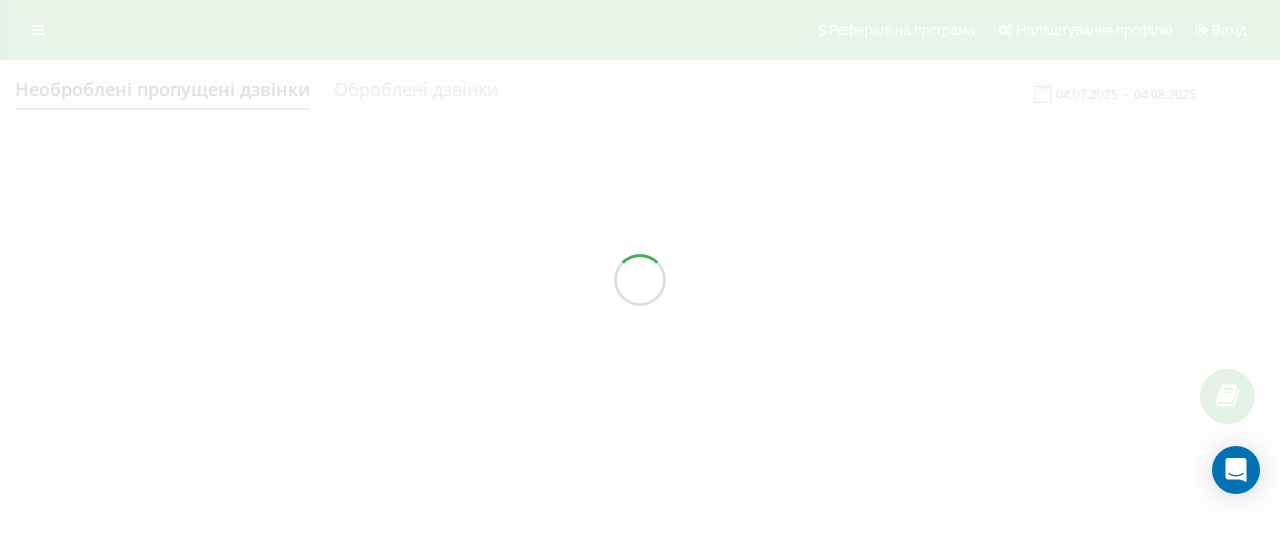 scroll, scrollTop: 0, scrollLeft: 0, axis: both 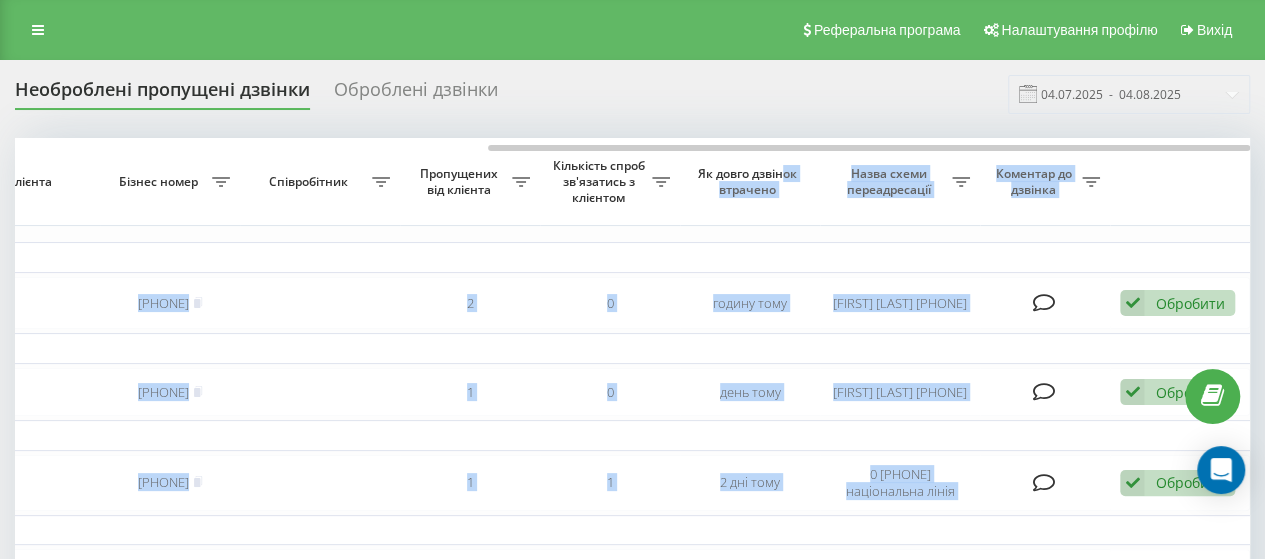 drag, startPoint x: 711, startPoint y: 151, endPoint x: 785, endPoint y: 158, distance: 74.330345 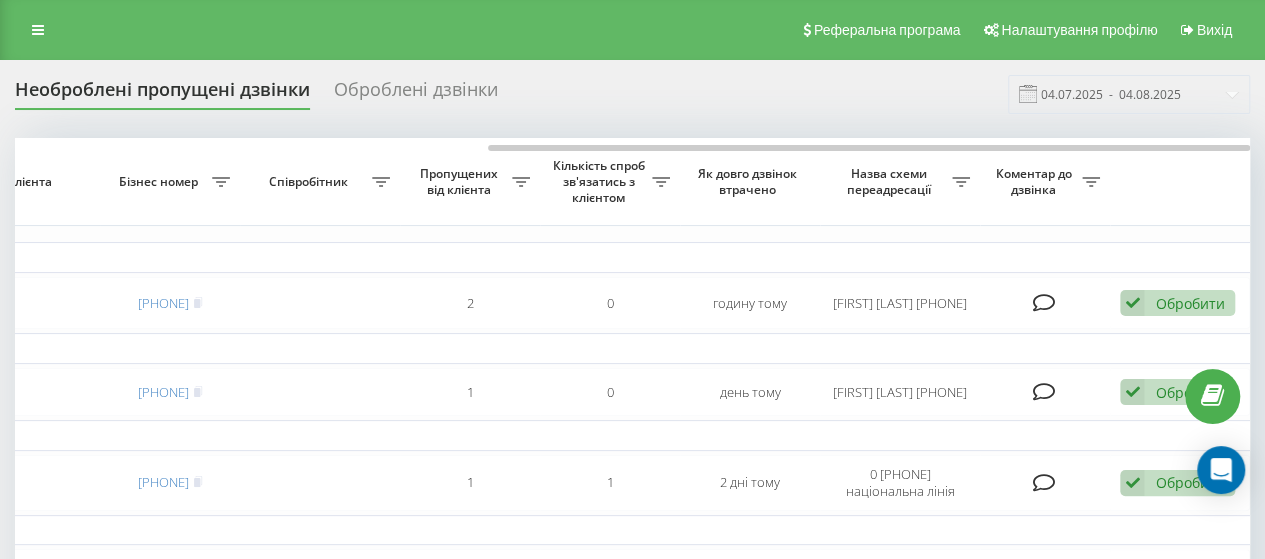 click on "Необроблені пропущені дзвінки Оброблені дзвінки 07.2025  -  08.2025 Обрати всі Час першого дзвінка Час останнього дзвінка Причина пропуску дзвінка Номер клієнта ПІБ Клієнта Бізнес номер Співробітник Пропущених від клієнта Кількість спроб зв'язатись з клієнтом Як довго дзвінок втрачено Назва схеми переадресації Коментар до дзвінка Сьогодні [DATE] [TIME] Скинуто раніше 10 секунд [PHONE] [PHONE] 2 0 годину тому [FIRST] [LAST] [PHONE] Обробити Не вдалося зв'язатися Зв'язався з клієнтом за допомогою іншого каналу Клієнт передзвонив сам з іншого номера Вчора" at bounding box center (632, 849) 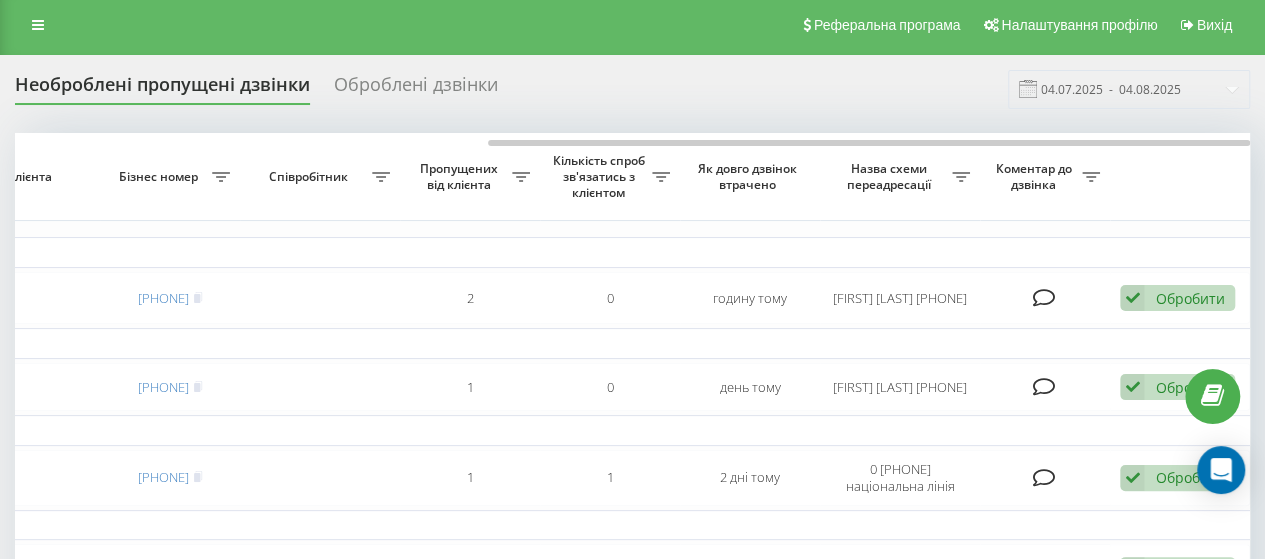 scroll, scrollTop: 0, scrollLeft: 0, axis: both 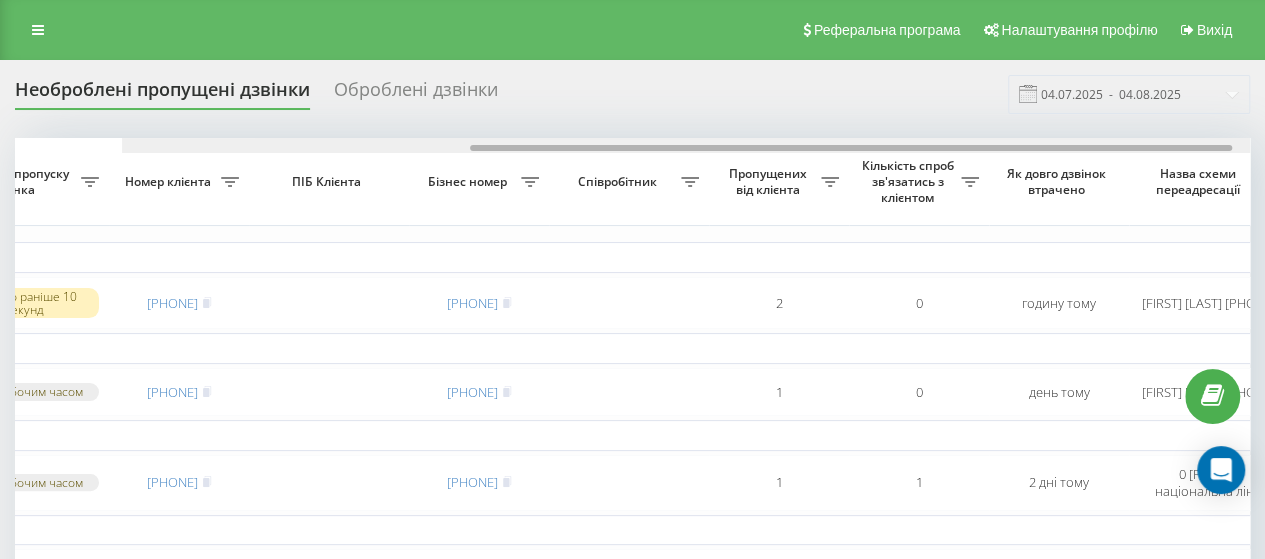 drag, startPoint x: 781, startPoint y: 144, endPoint x: 581, endPoint y: 199, distance: 207.42468 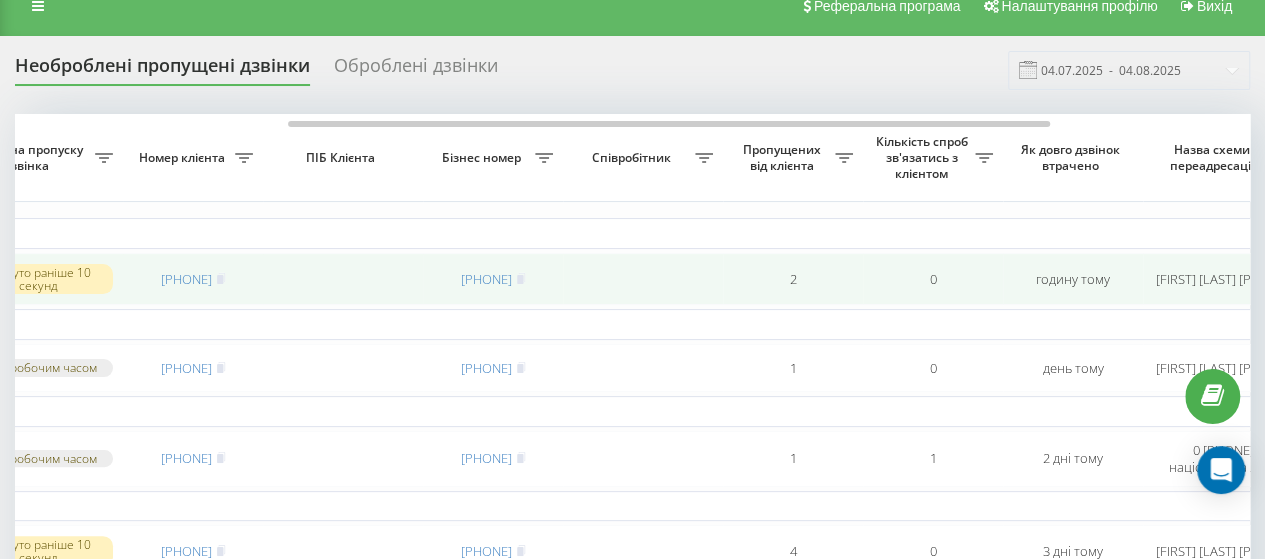 scroll, scrollTop: 0, scrollLeft: 0, axis: both 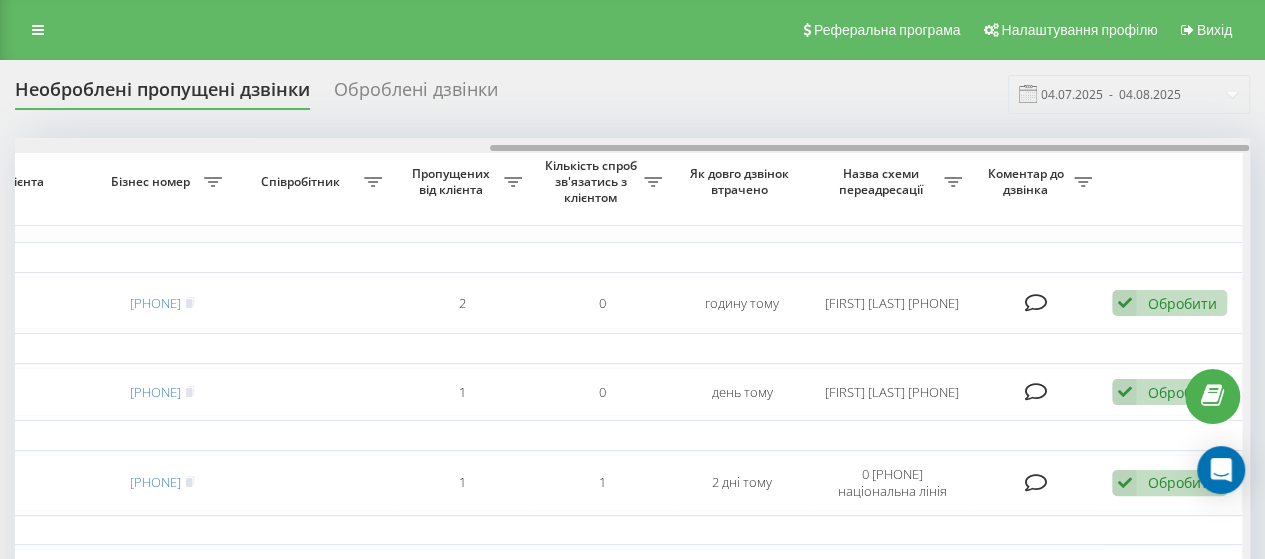 drag, startPoint x: 692, startPoint y: 145, endPoint x: 999, endPoint y: 178, distance: 308.76852 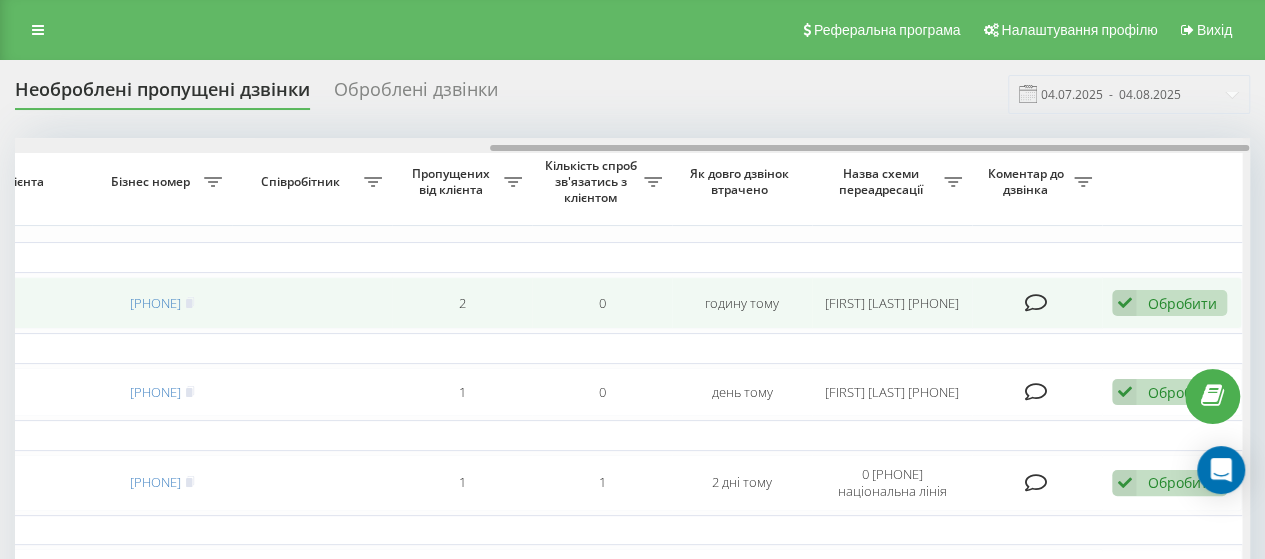 scroll, scrollTop: 0, scrollLeft: 774, axis: horizontal 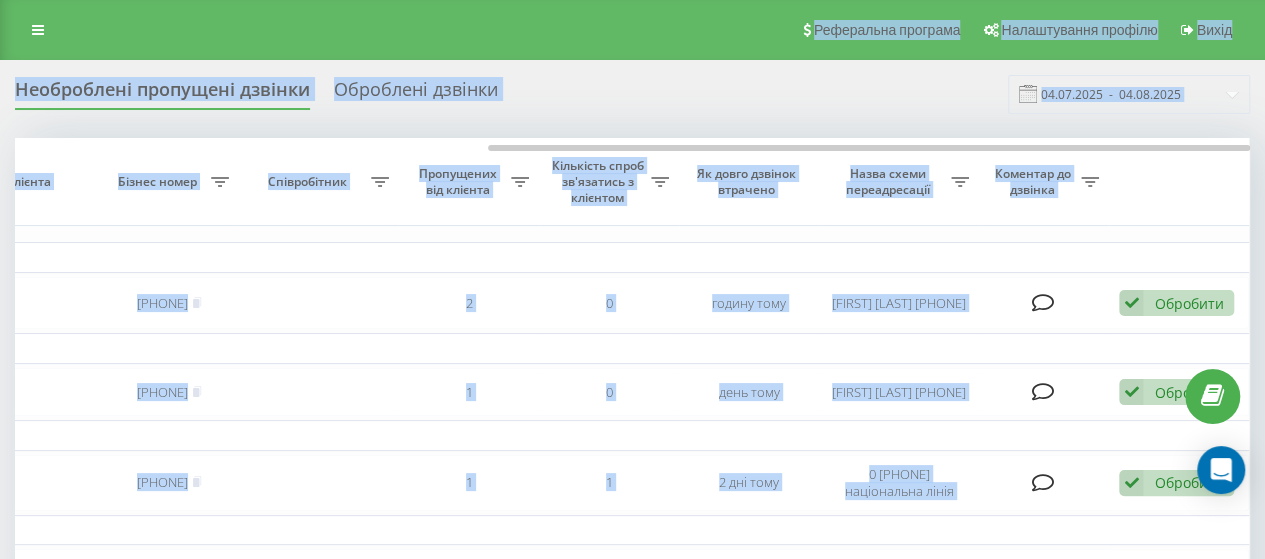 drag, startPoint x: 749, startPoint y: 138, endPoint x: 180, endPoint y: 64, distance: 573.79175 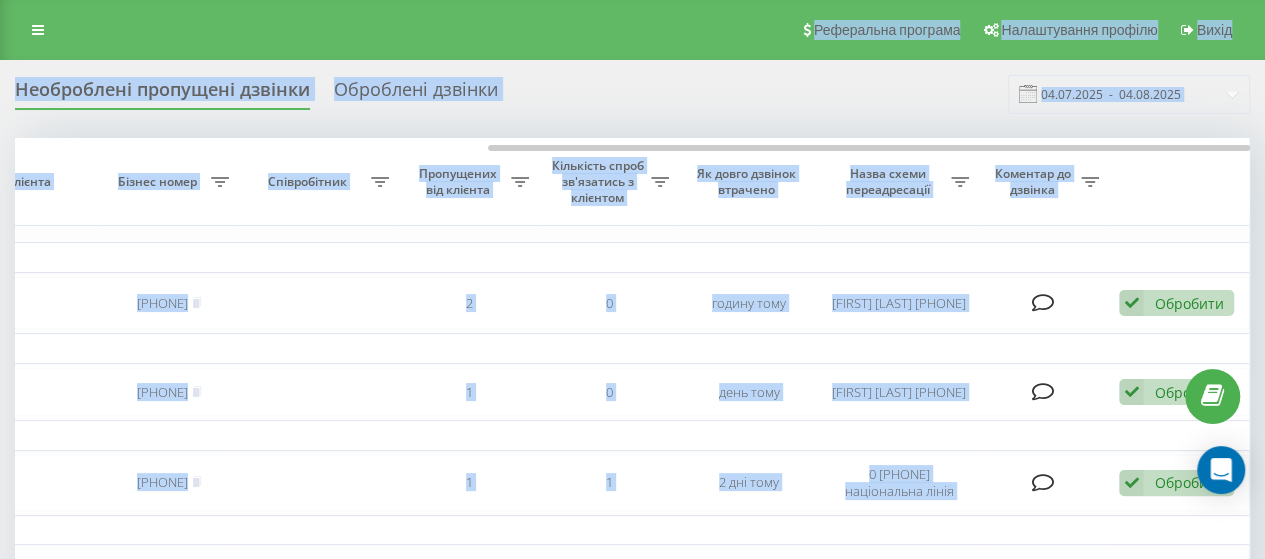 click on "Необроблені пропущені дзвінки Оброблені дзвінки 07.2025  -  08.2025 Обрати всі Час першого дзвінка Час останнього дзвінка Причина пропуску дзвінка Номер клієнта ПІБ Клієнта Бізнес номер Співробітник Пропущених від клієнта Кількість спроб зв'язатись з клієнтом Як довго дзвінок втрачено Назва схеми переадресації Коментар до дзвінка Сьогодні [DATE] [TIME] Скинуто раніше 10 секунд [PHONE] [PHONE] 2 0 годину тому [FIRST] [LAST] [PHONE] Обробити Не вдалося зв'язатися Зв'язався з клієнтом за допомогою іншого каналу Клієнт передзвонив сам з іншого номера Вчора" at bounding box center [632, 849] 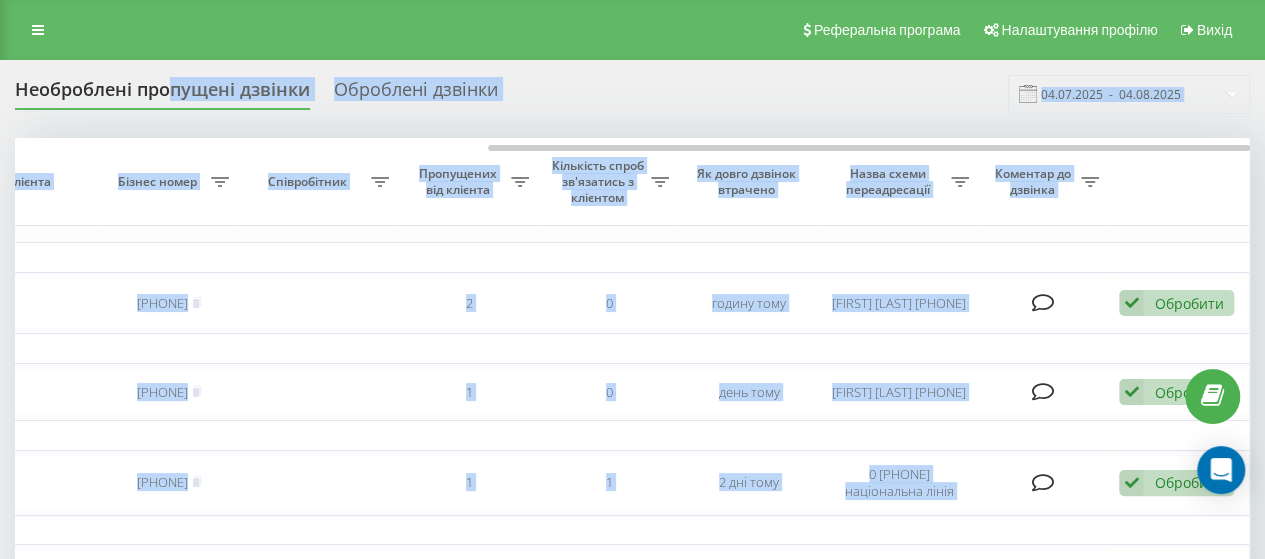click on "Необроблені пропущені дзвінки Оброблені дзвінки 07.2025  -  08.2025 Обрати всі Час першого дзвінка Час останнього дзвінка Причина пропуску дзвінка Номер клієнта ПІБ Клієнта Бізнес номер Співробітник Пропущених від клієнта Кількість спроб зв'язатись з клієнтом Як довго дзвінок втрачено Назва схеми переадресації Коментар до дзвінка Сьогодні [DATE] [TIME] Скинуто раніше 10 секунд [PHONE] [PHONE] 2 0 годину тому [FIRST] [LAST] [PHONE] Обробити Не вдалося зв'язатися Зв'язався з клієнтом за допомогою іншого каналу Клієнт передзвонив сам з іншого номера Вчора" at bounding box center [632, 809] 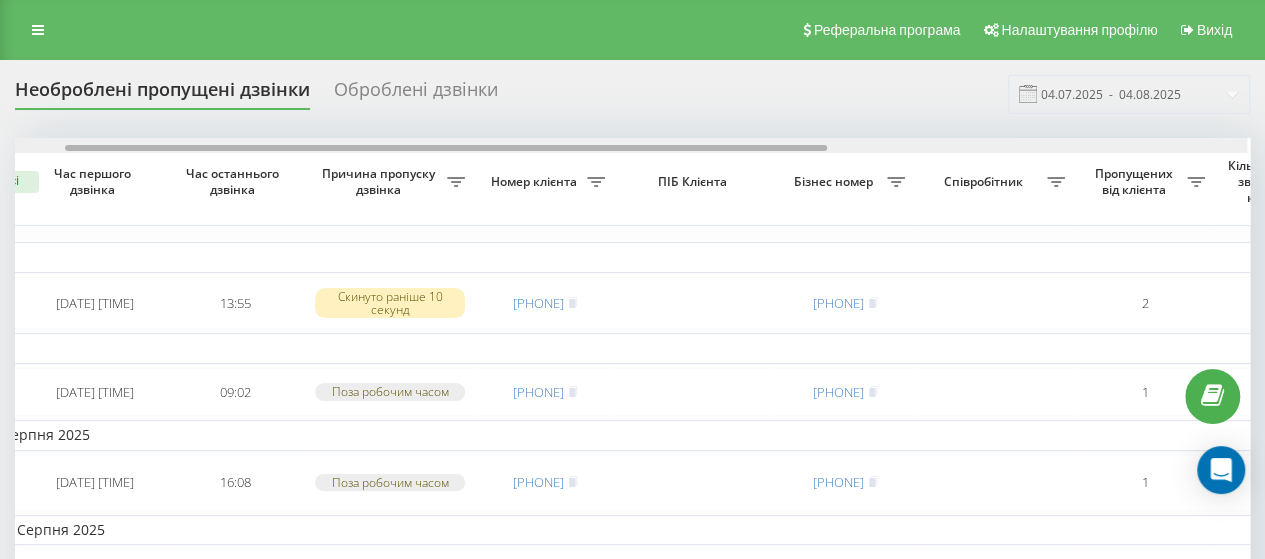 drag, startPoint x: 652, startPoint y: 145, endPoint x: 218, endPoint y: 130, distance: 434.25912 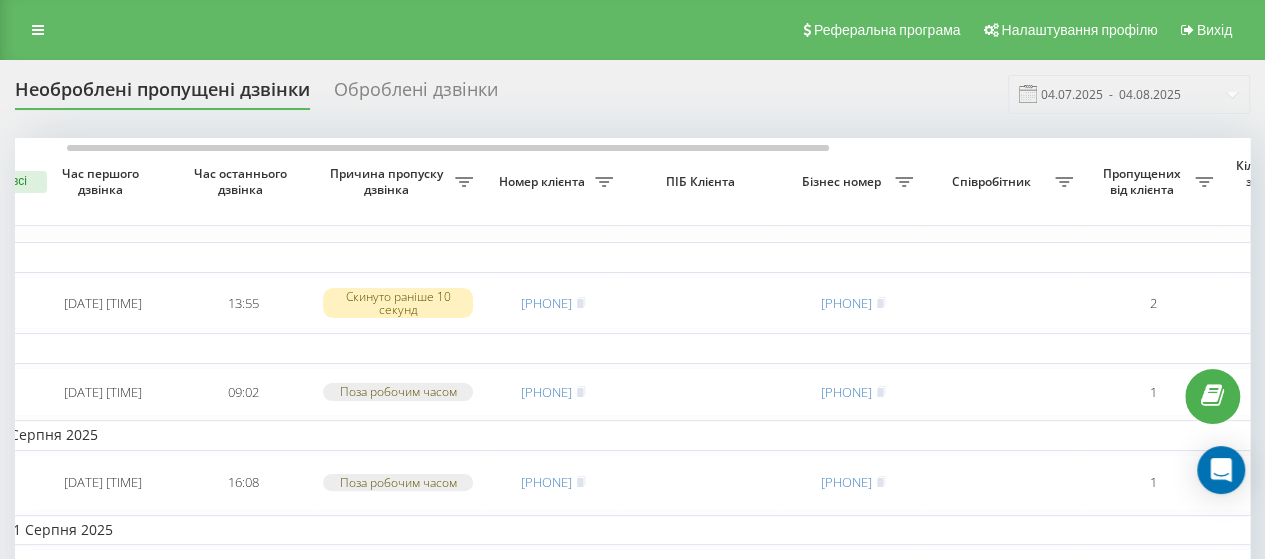 click on "Необроблені пропущені дзвінки Оброблені дзвінки 07.2025  -  08.2025" at bounding box center [632, 94] 